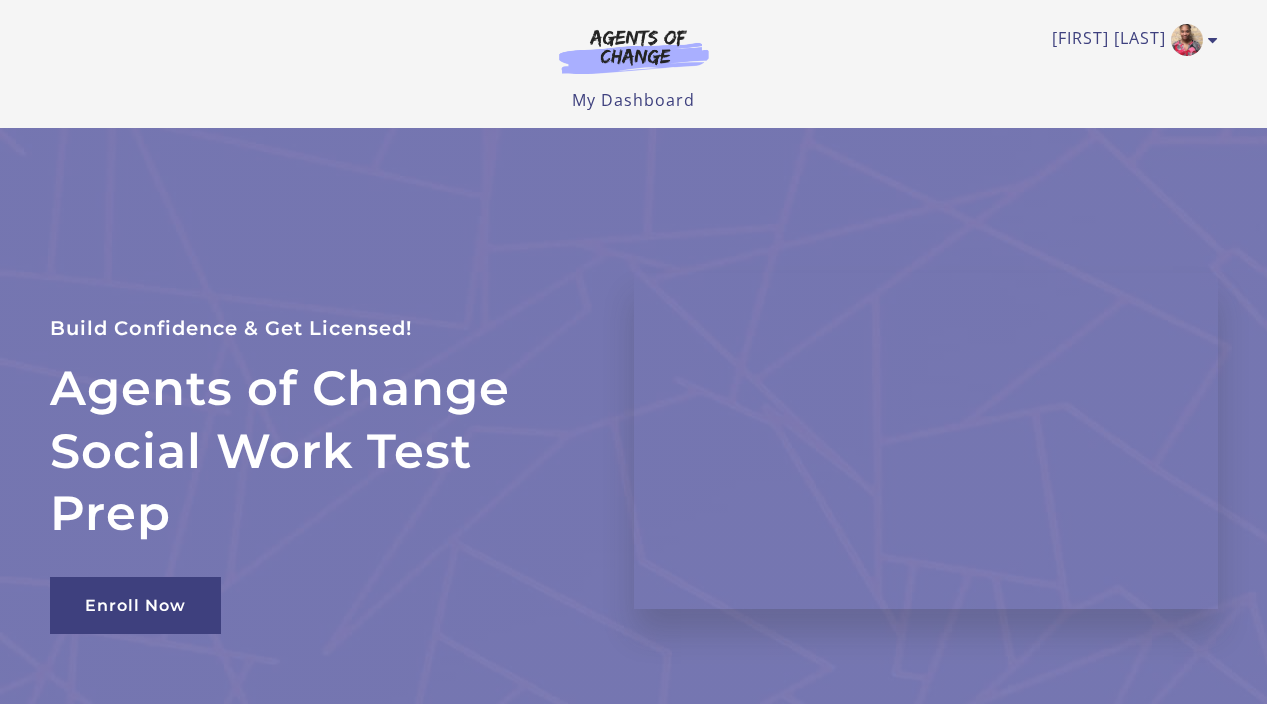 scroll, scrollTop: 0, scrollLeft: 0, axis: both 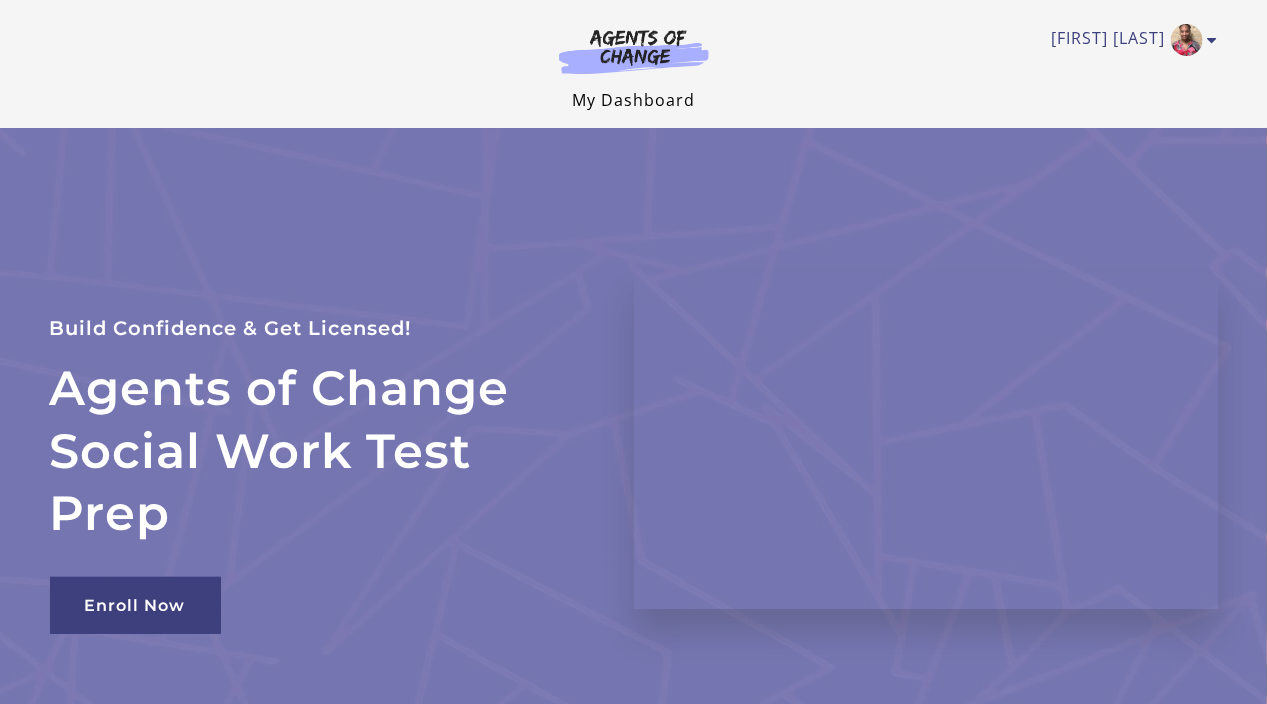 drag, startPoint x: 0, startPoint y: 0, endPoint x: 628, endPoint y: 101, distance: 636.06995 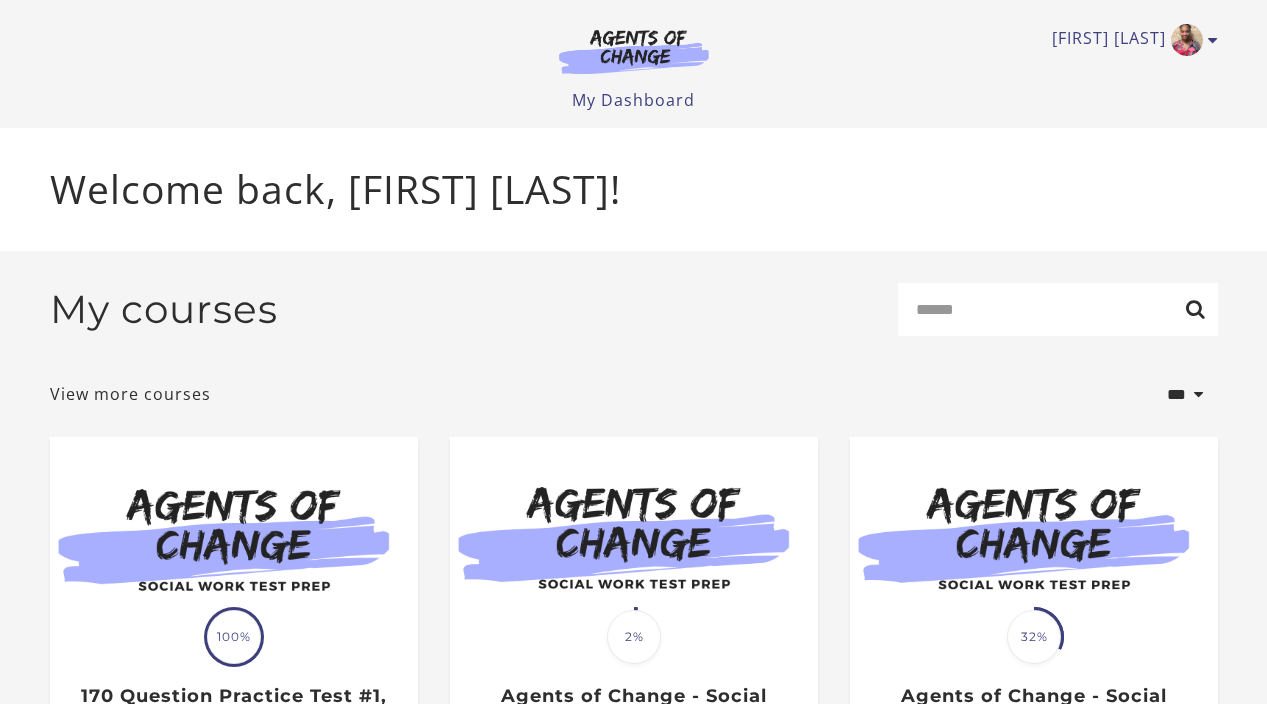 scroll, scrollTop: 0, scrollLeft: 0, axis: both 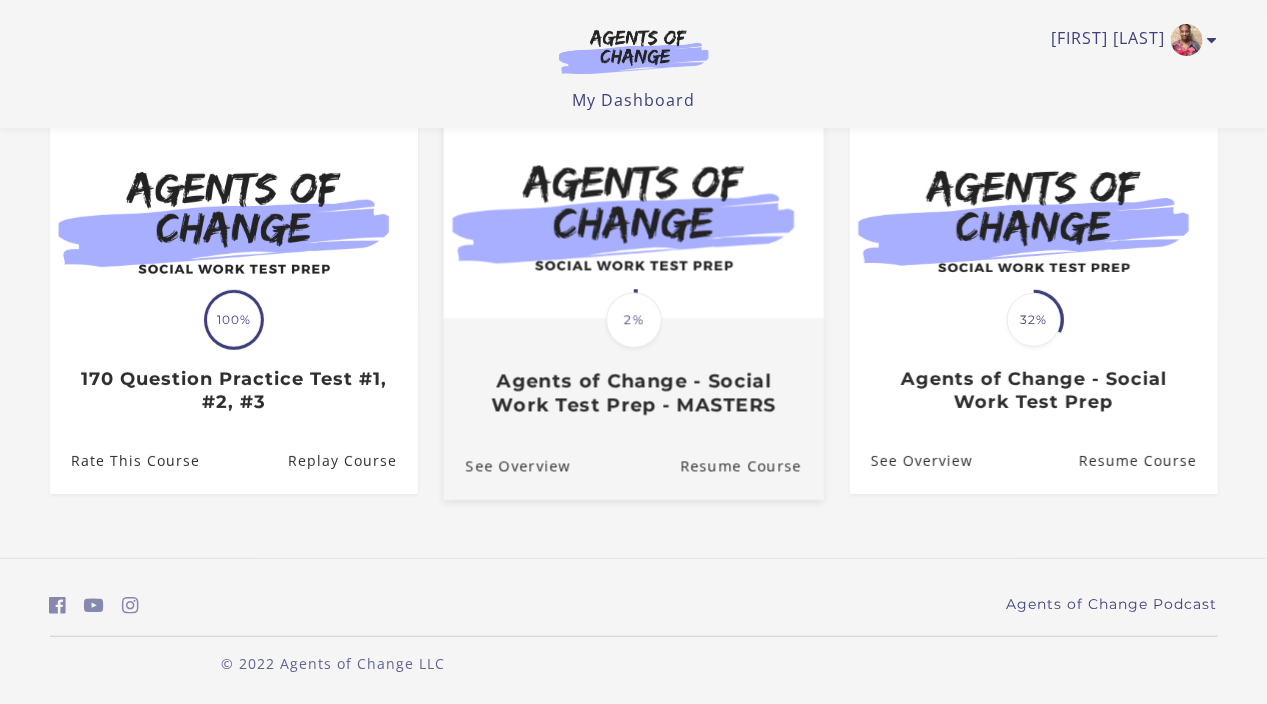 click on "2%" at bounding box center (634, 321) 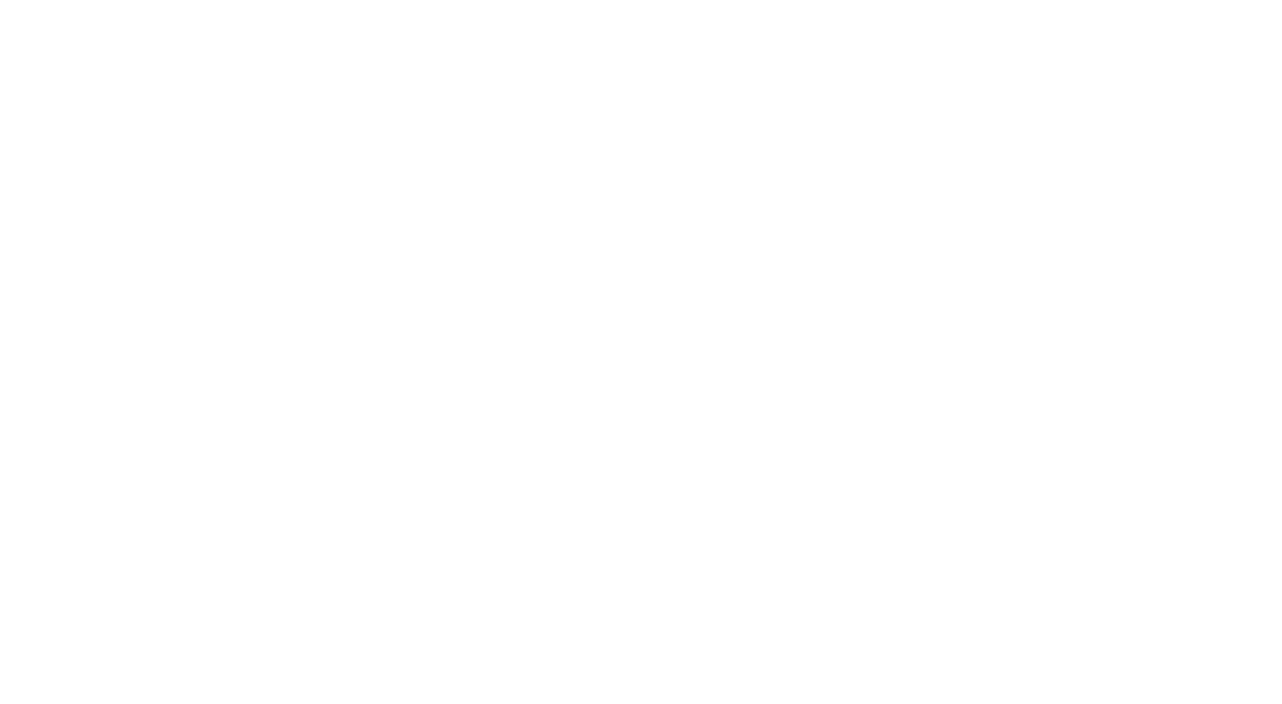 scroll, scrollTop: 0, scrollLeft: 0, axis: both 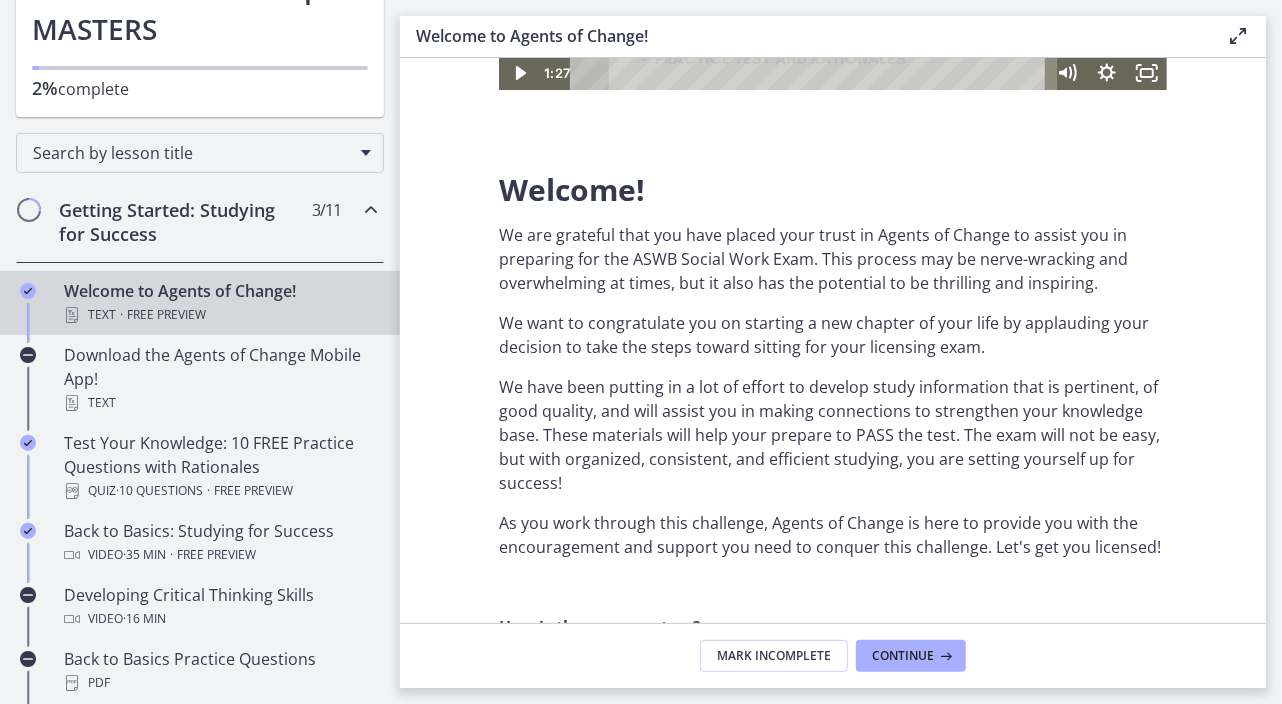click at bounding box center [371, 210] 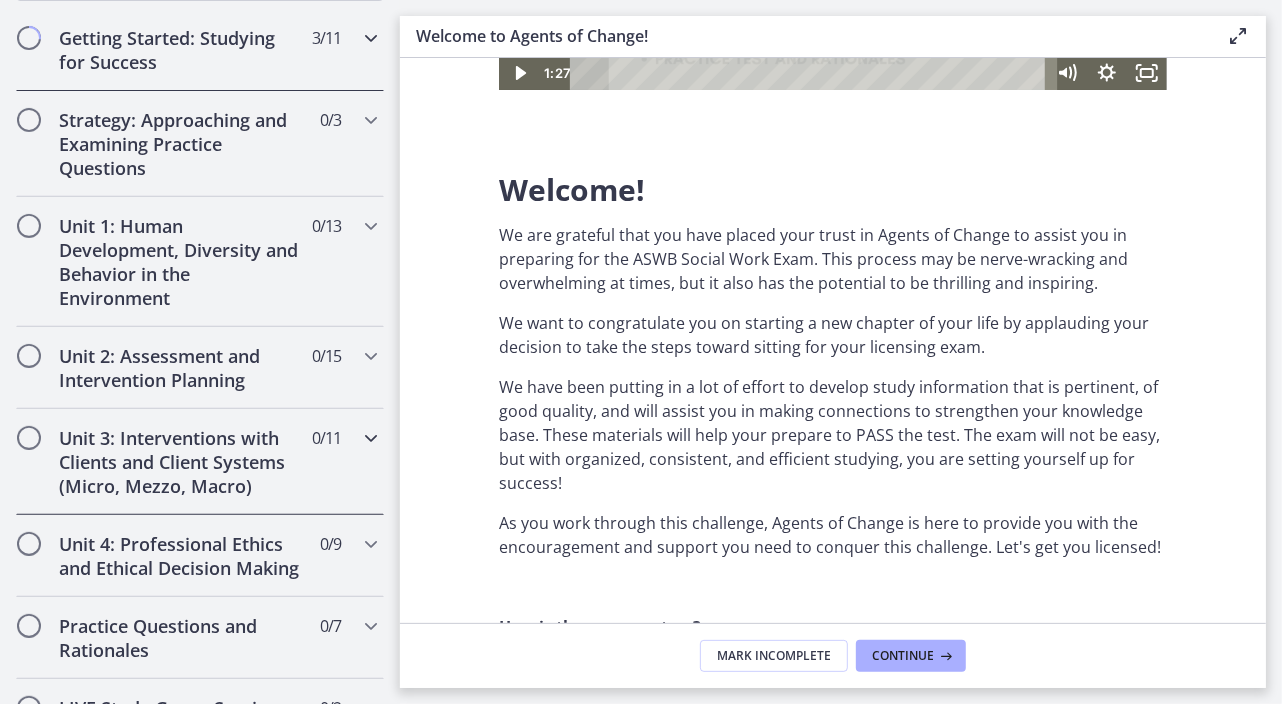 scroll, scrollTop: 400, scrollLeft: 0, axis: vertical 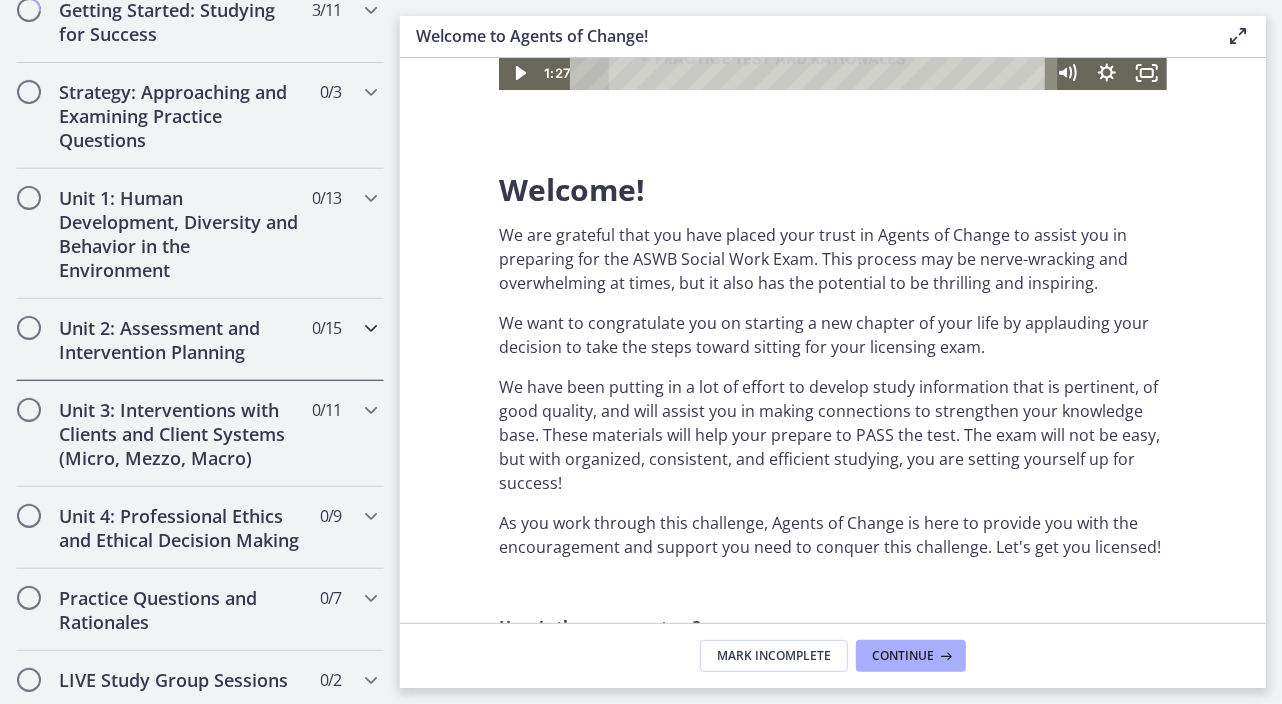 click at bounding box center (371, 328) 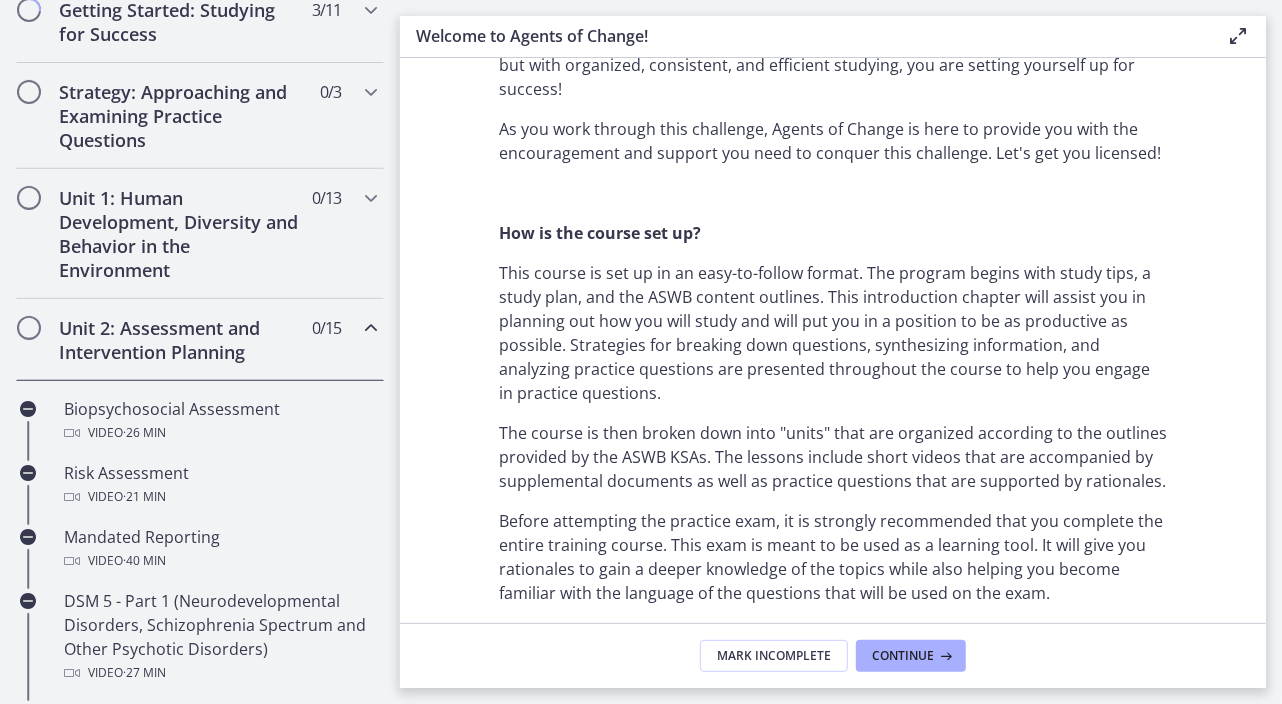 scroll, scrollTop: 800, scrollLeft: 0, axis: vertical 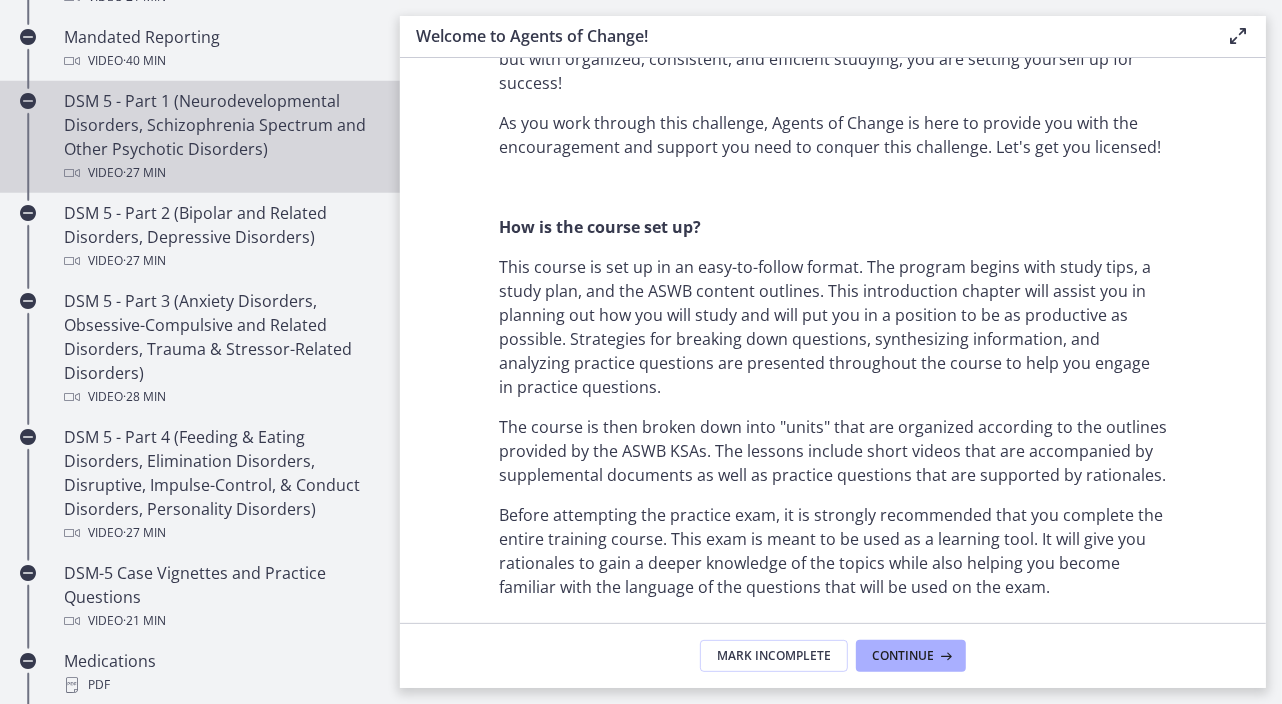 click on "DSM 5 - Part 1 (Neurodevelopmental Disorders, Schizophrenia Spectrum and Other Psychotic Disorders)
Video
·  27 min" at bounding box center (220, 137) 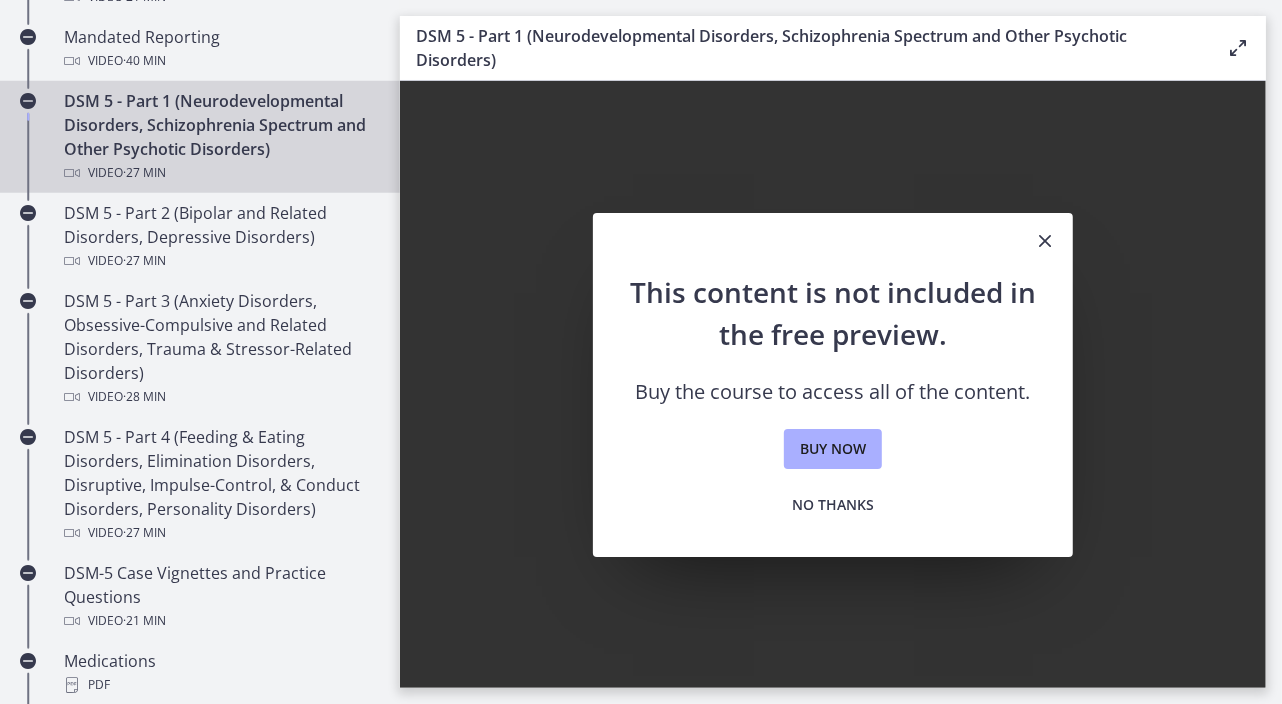 scroll, scrollTop: 0, scrollLeft: 0, axis: both 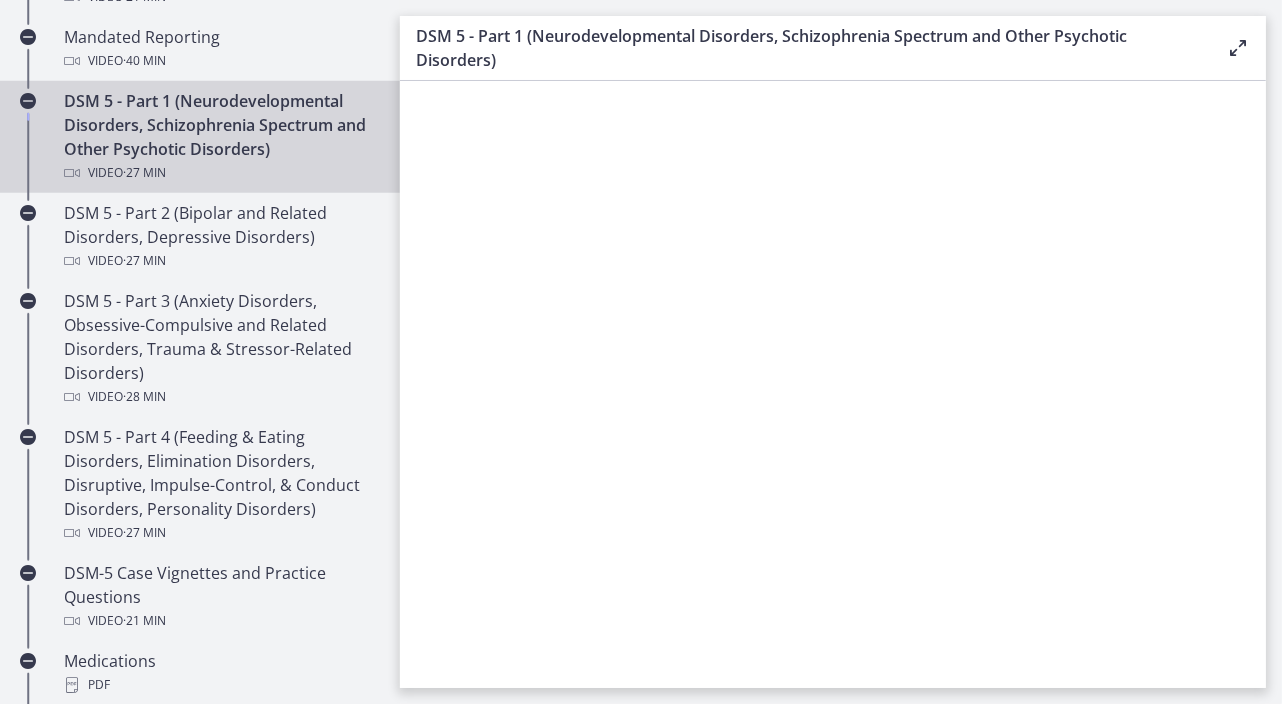 click on "DSM 5 - Part 1 (Neurodevelopmental Disorders, Schizophrenia Spectrum and Other Psychotic Disorders)
Video
·  27 min" at bounding box center [220, 137] 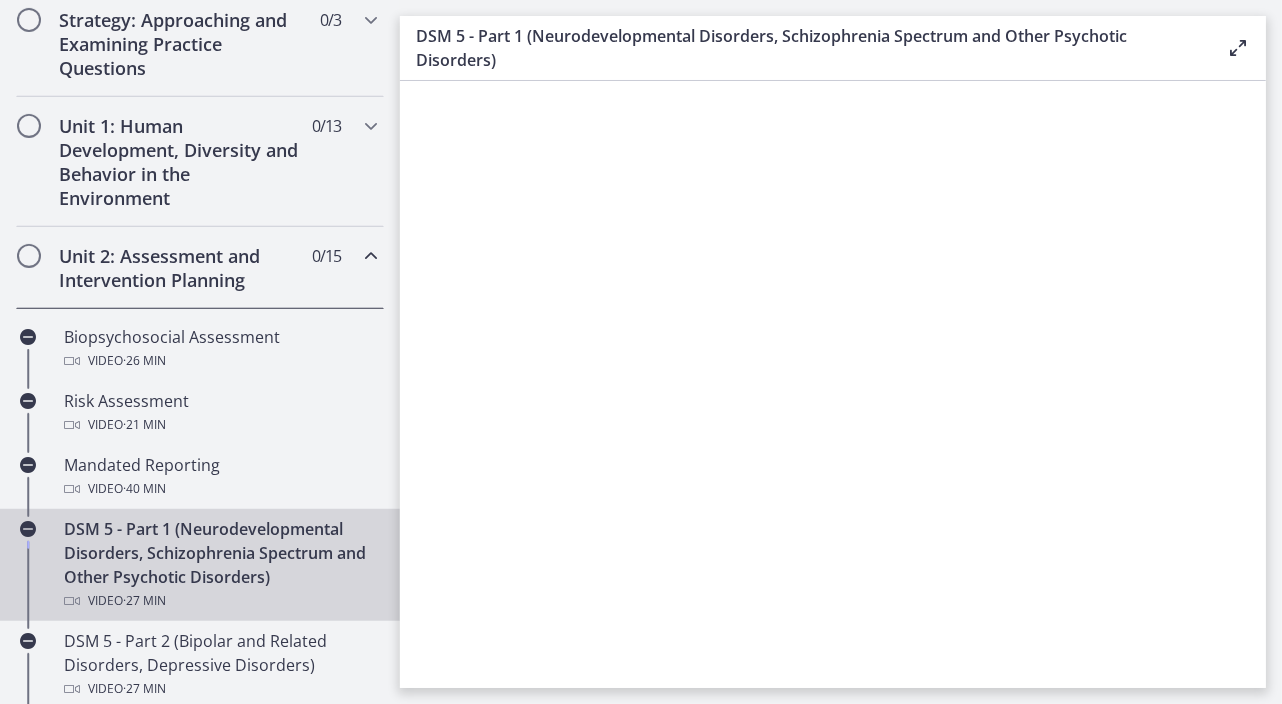 scroll, scrollTop: 500, scrollLeft: 0, axis: vertical 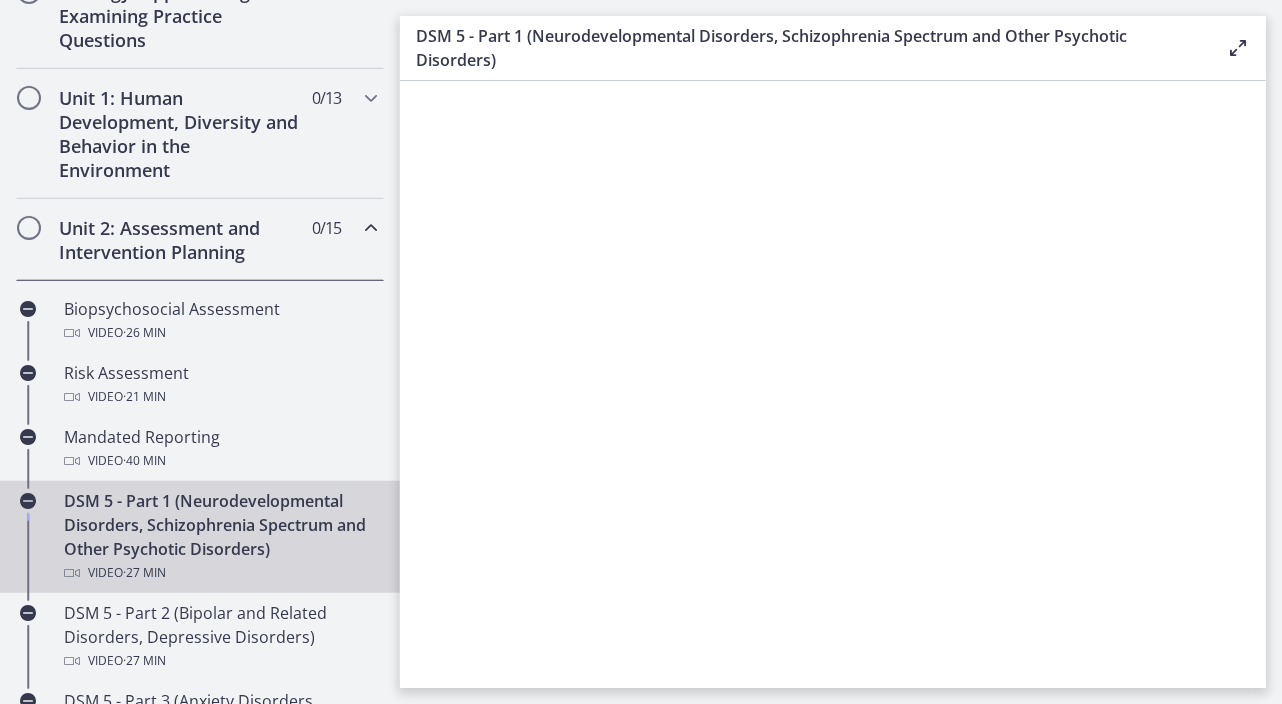 click at bounding box center (371, 228) 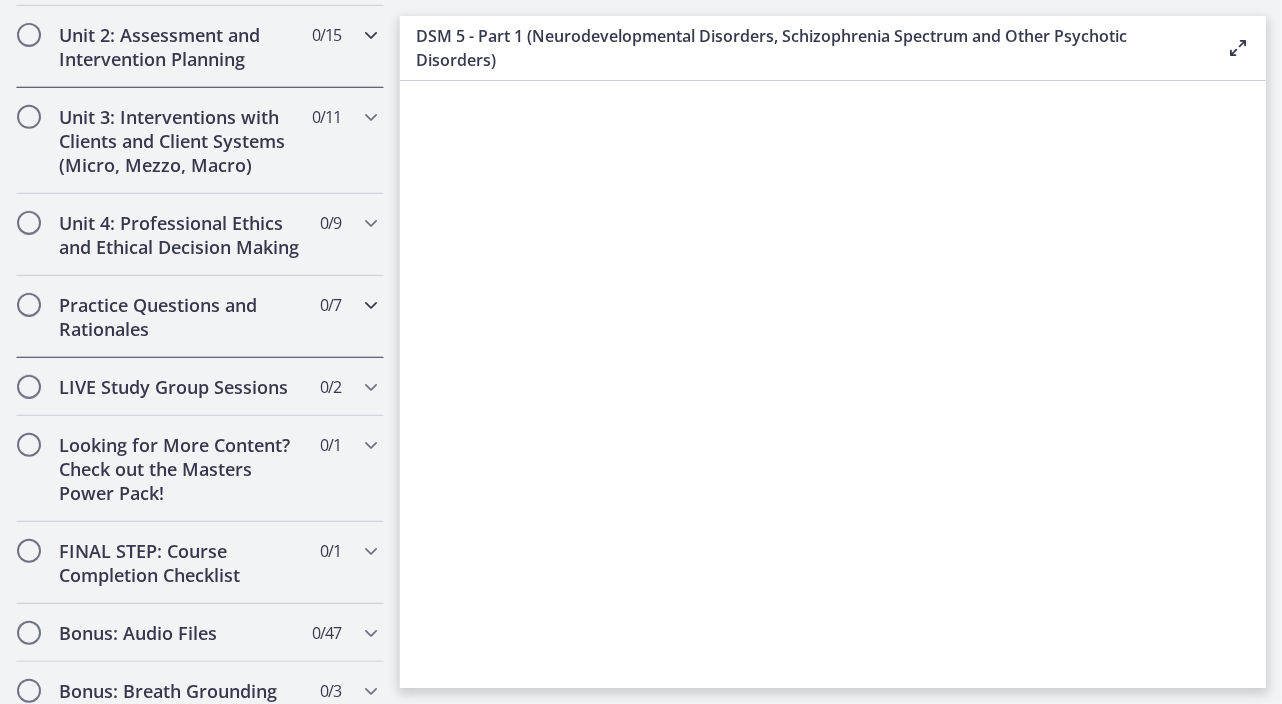 scroll, scrollTop: 556, scrollLeft: 0, axis: vertical 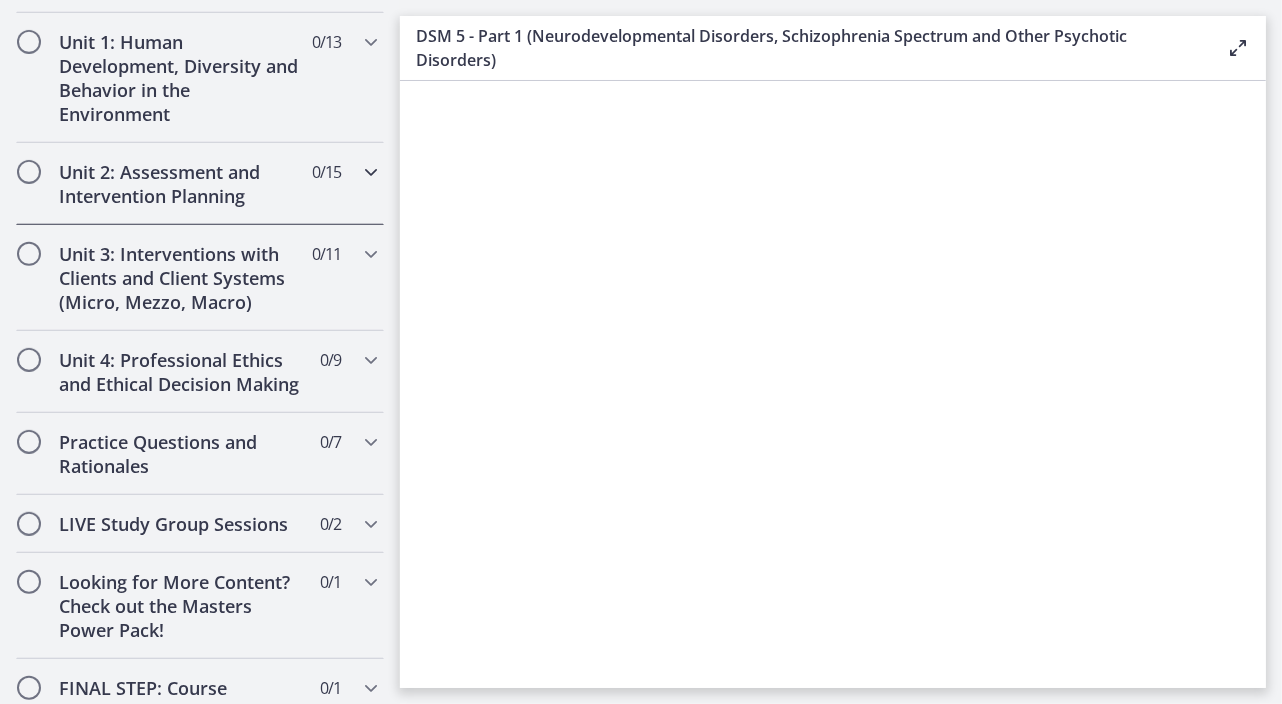 click on "Unit 2: Assessment and Intervention Planning" at bounding box center [181, 184] 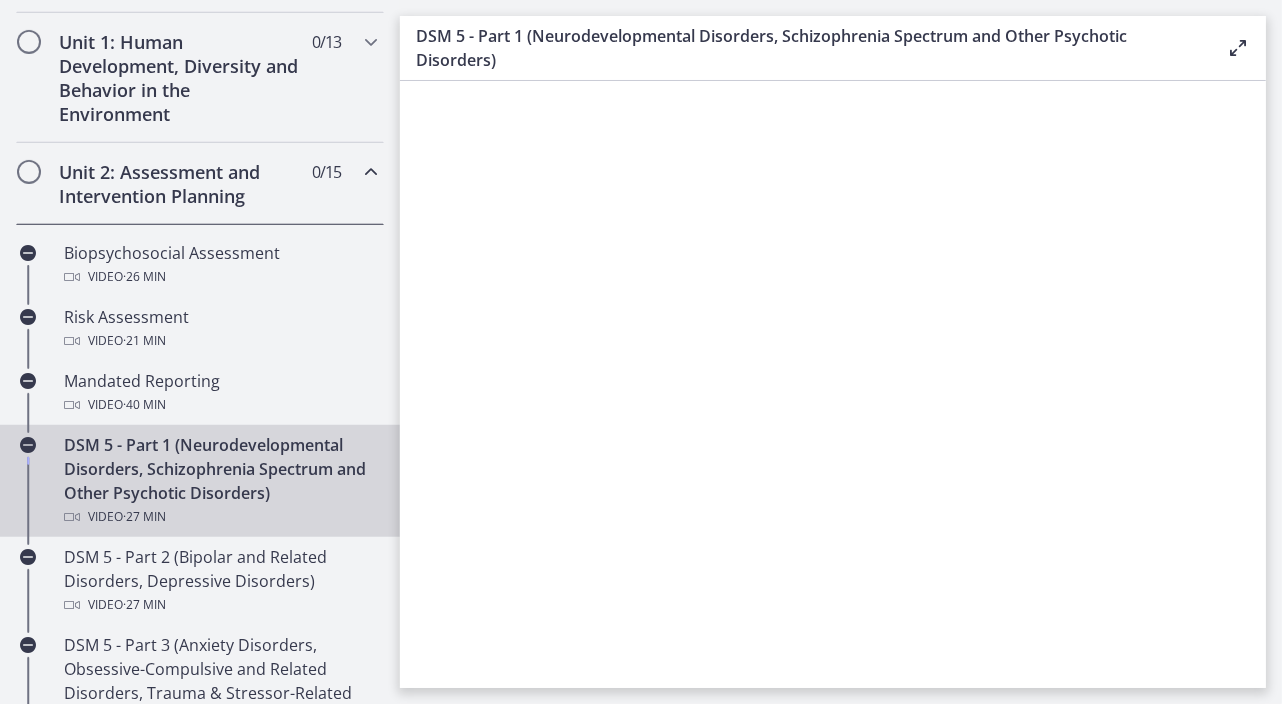 click on "DSM 5 - Part 1 (Neurodevelopmental Disorders, Schizophrenia Spectrum and Other Psychotic Disorders)
Video
·  27 min" at bounding box center [220, 481] 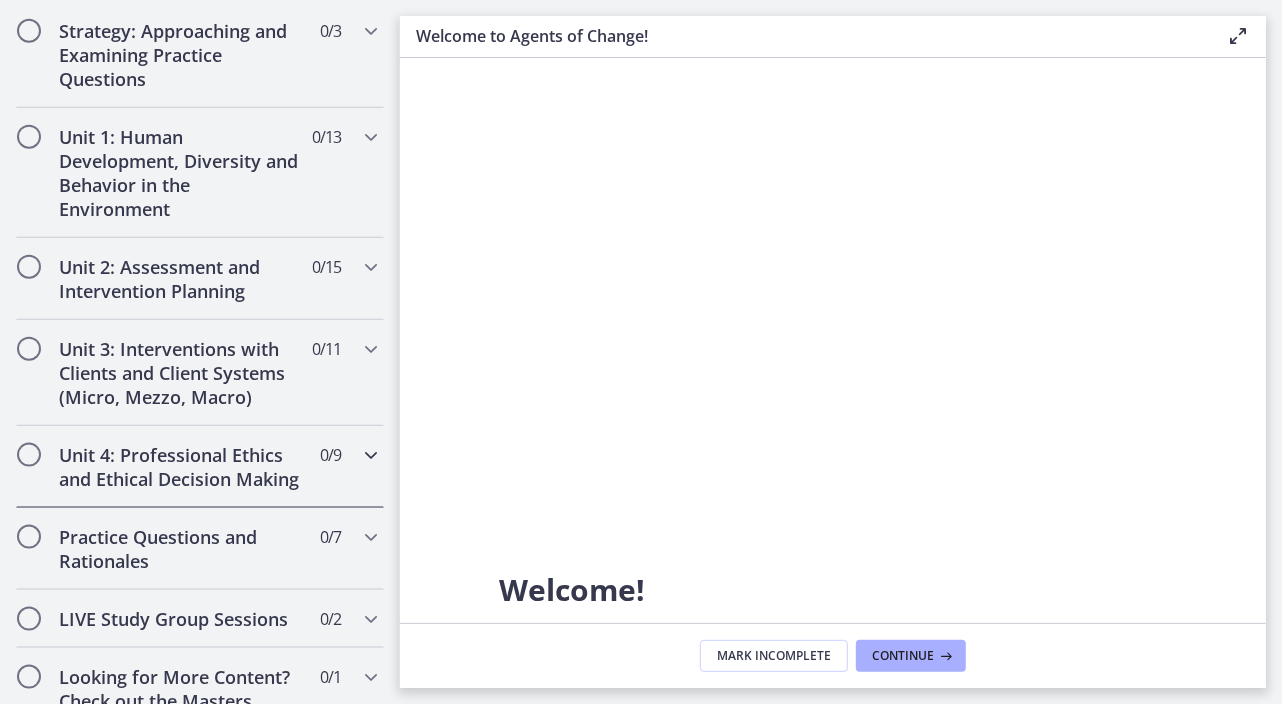 scroll, scrollTop: 1248, scrollLeft: 0, axis: vertical 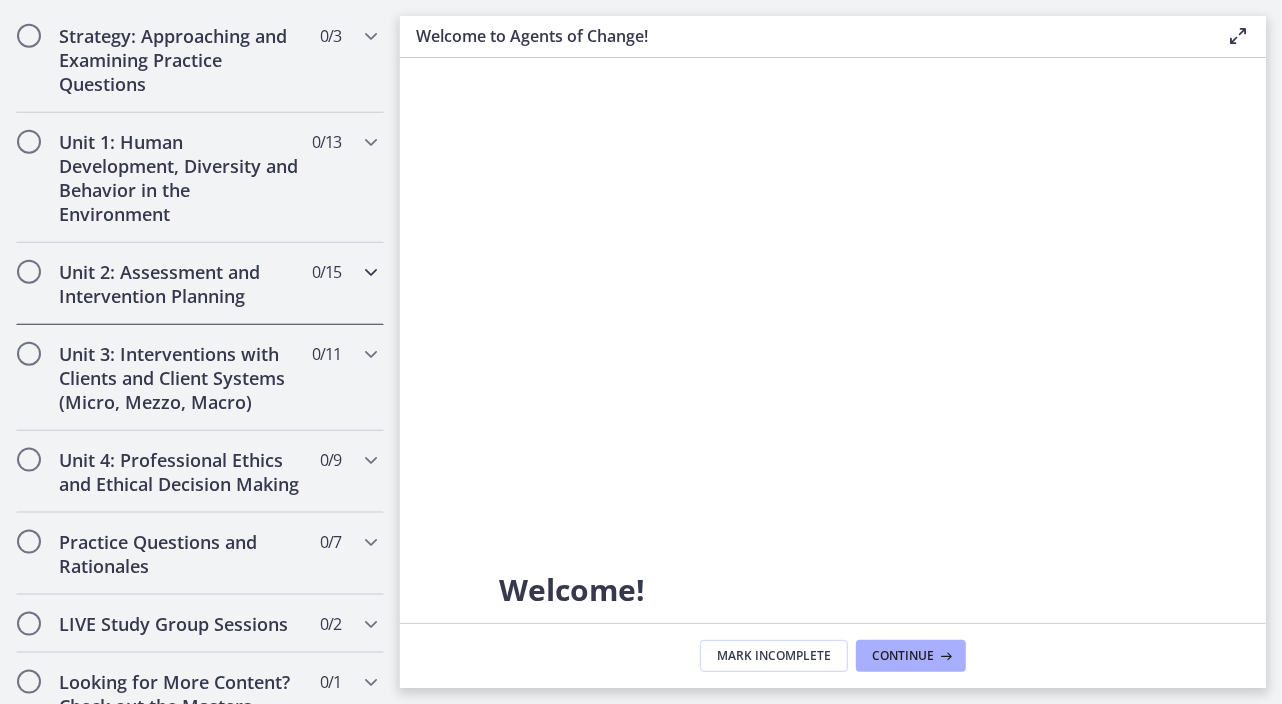 click on "Unit 2: Assessment and Intervention Planning" at bounding box center (181, 284) 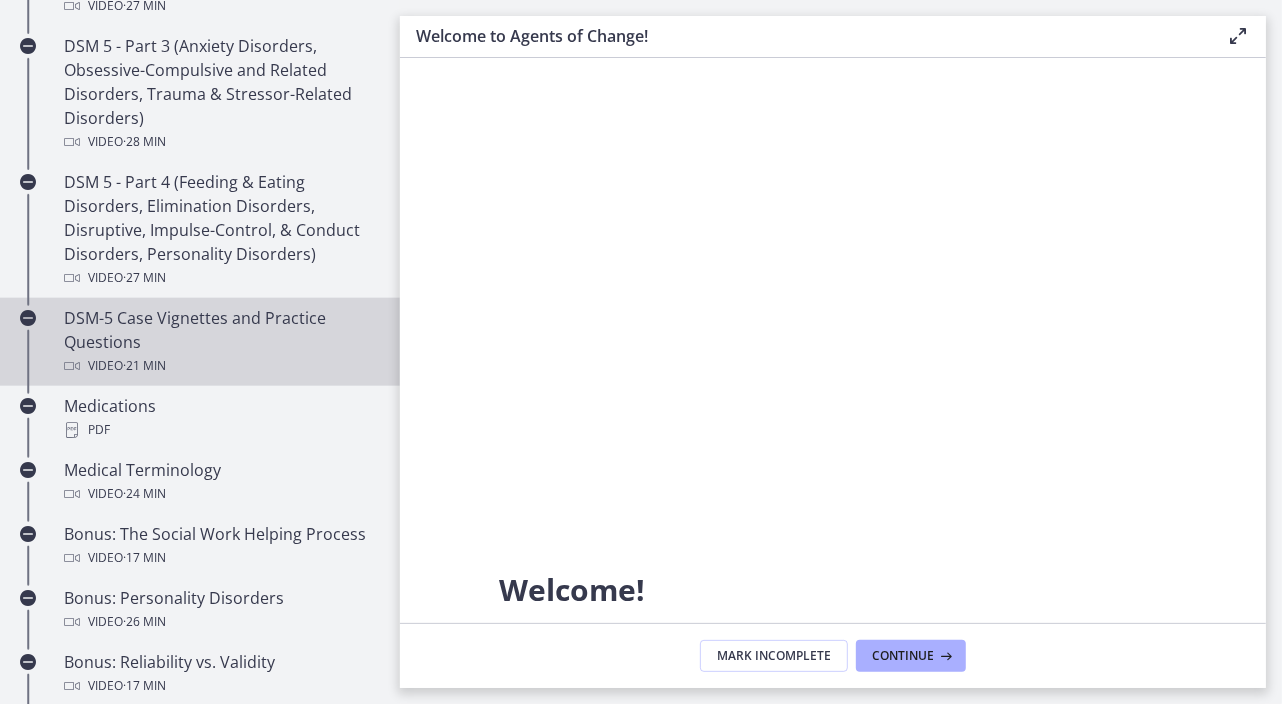 scroll, scrollTop: 1048, scrollLeft: 0, axis: vertical 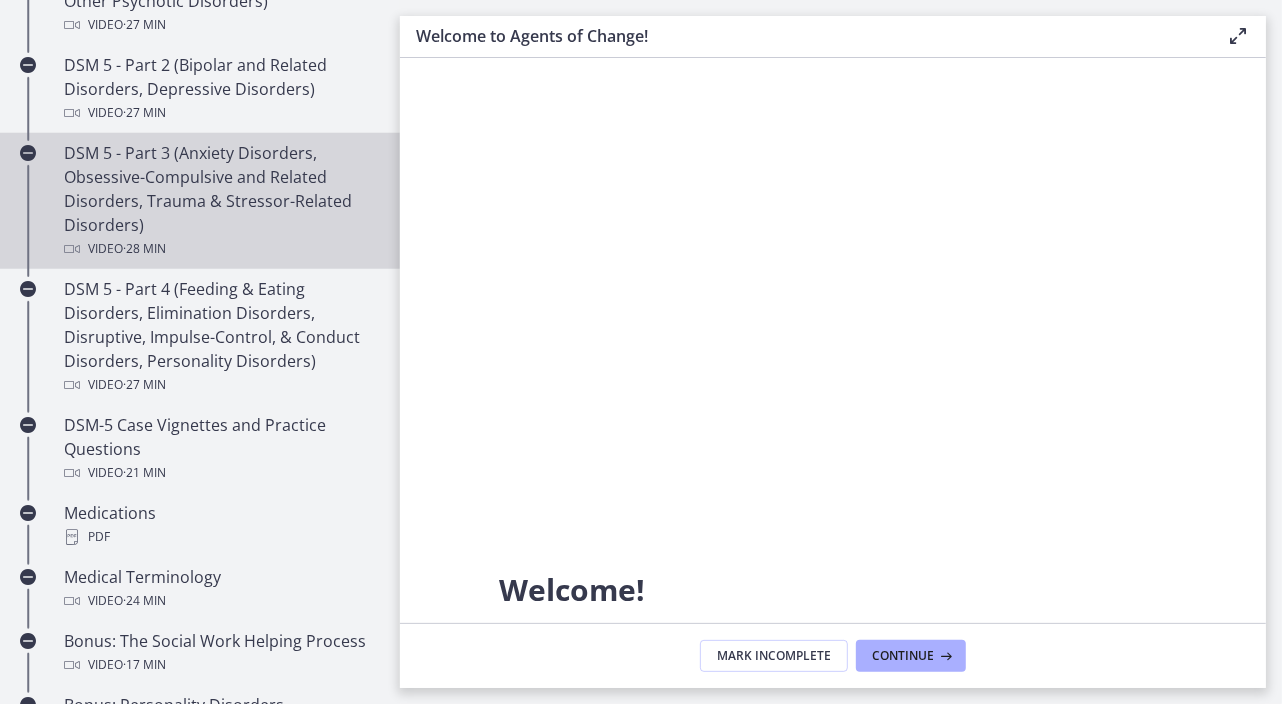 click at bounding box center [28, 153] 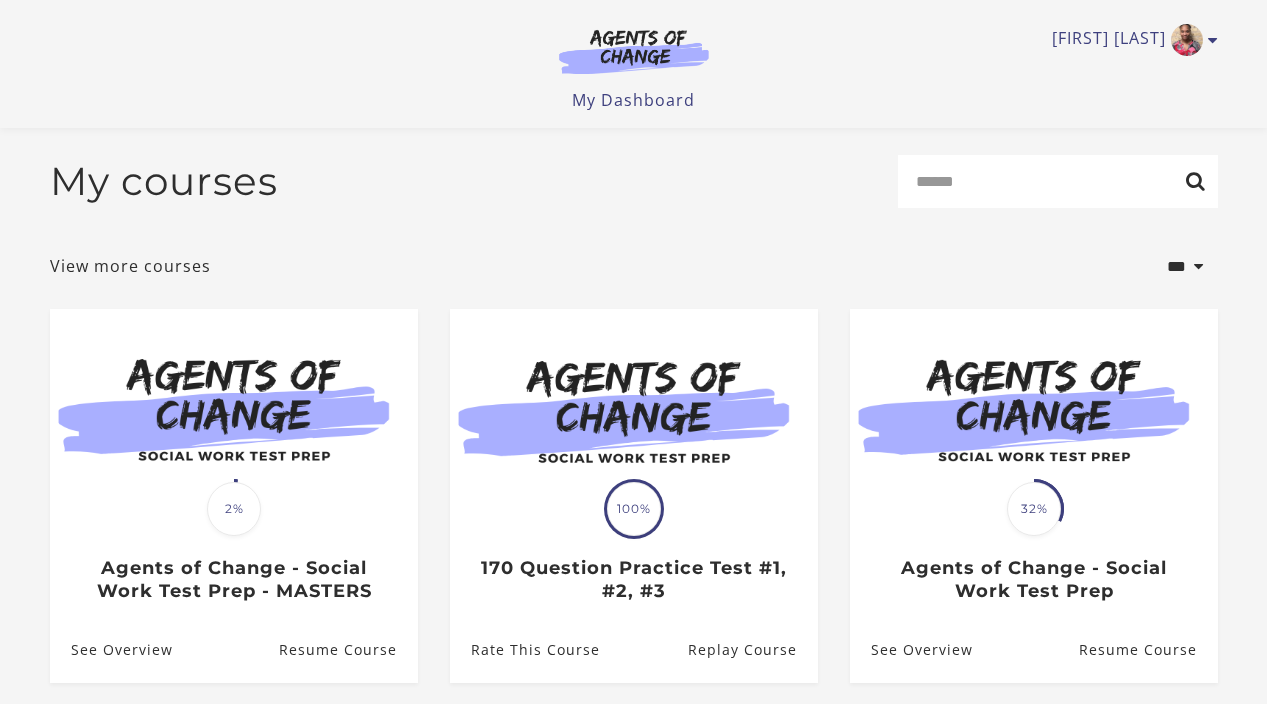 scroll, scrollTop: 193, scrollLeft: 0, axis: vertical 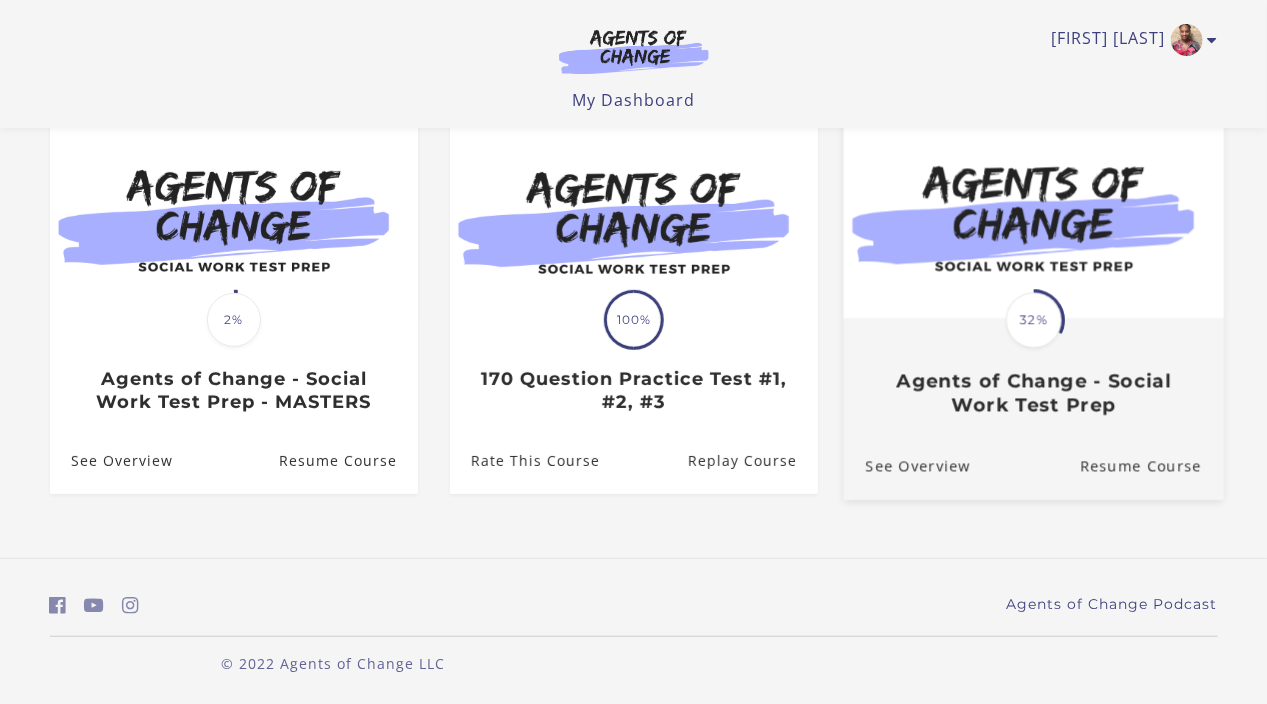 click on "Translation missing: en.liquid.partials.dashboard_course_card.progress_description: 32%
32%" at bounding box center (1034, 321) 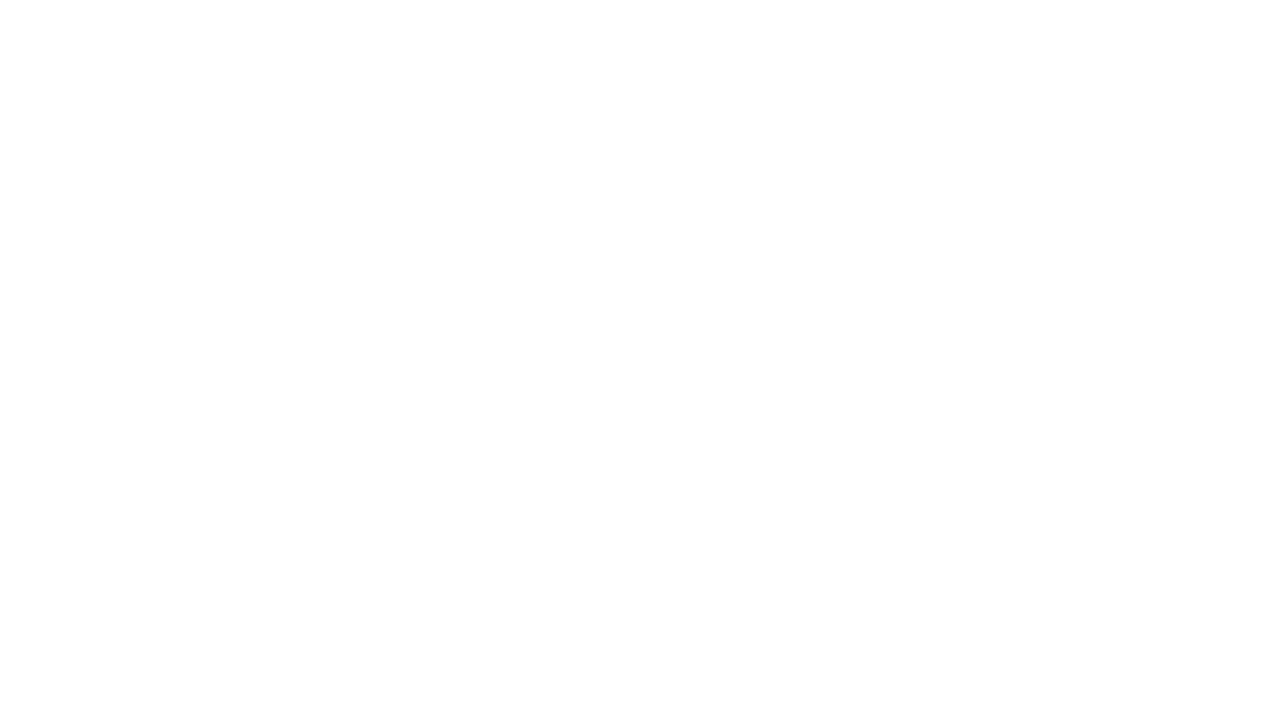 scroll, scrollTop: 0, scrollLeft: 0, axis: both 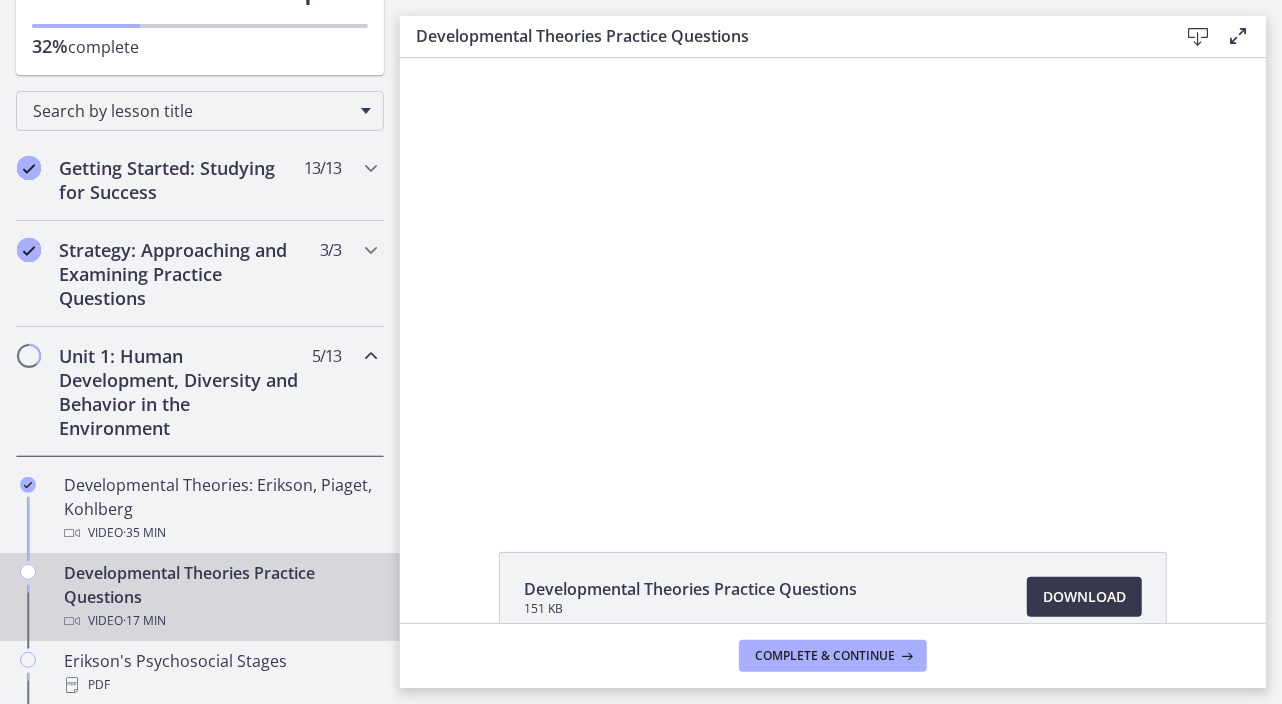 click at bounding box center [371, 356] 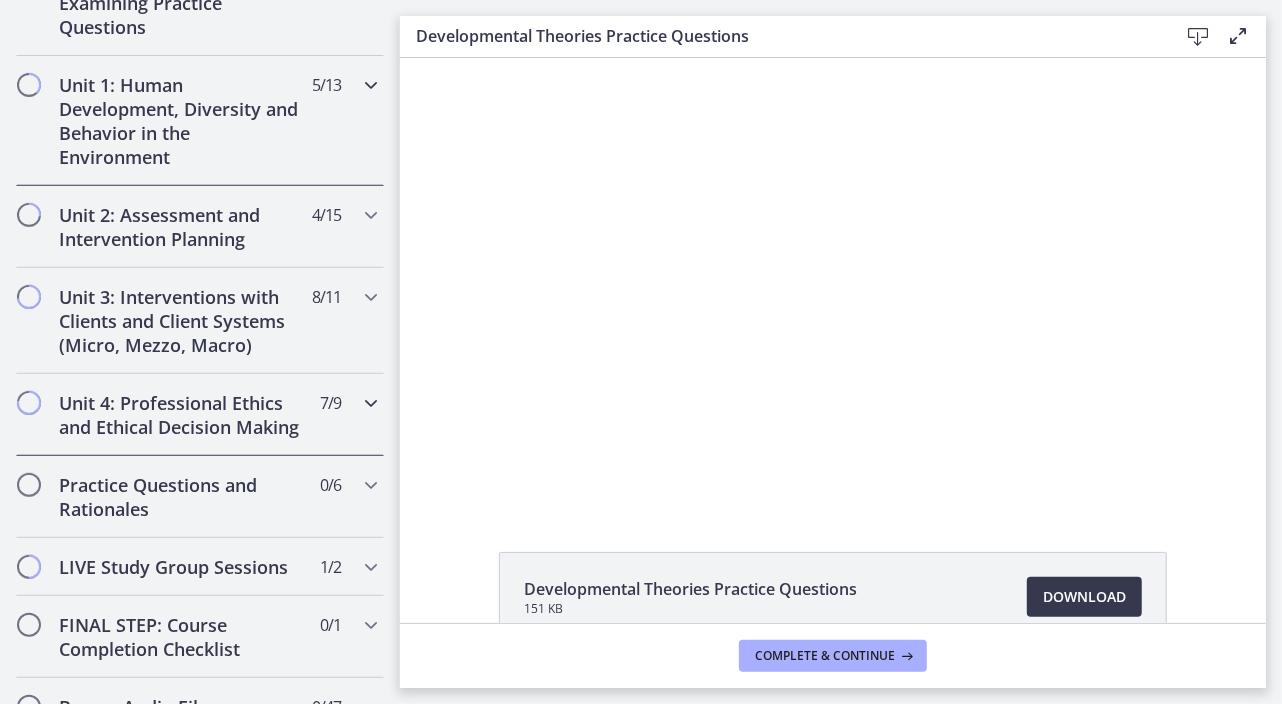 scroll, scrollTop: 500, scrollLeft: 0, axis: vertical 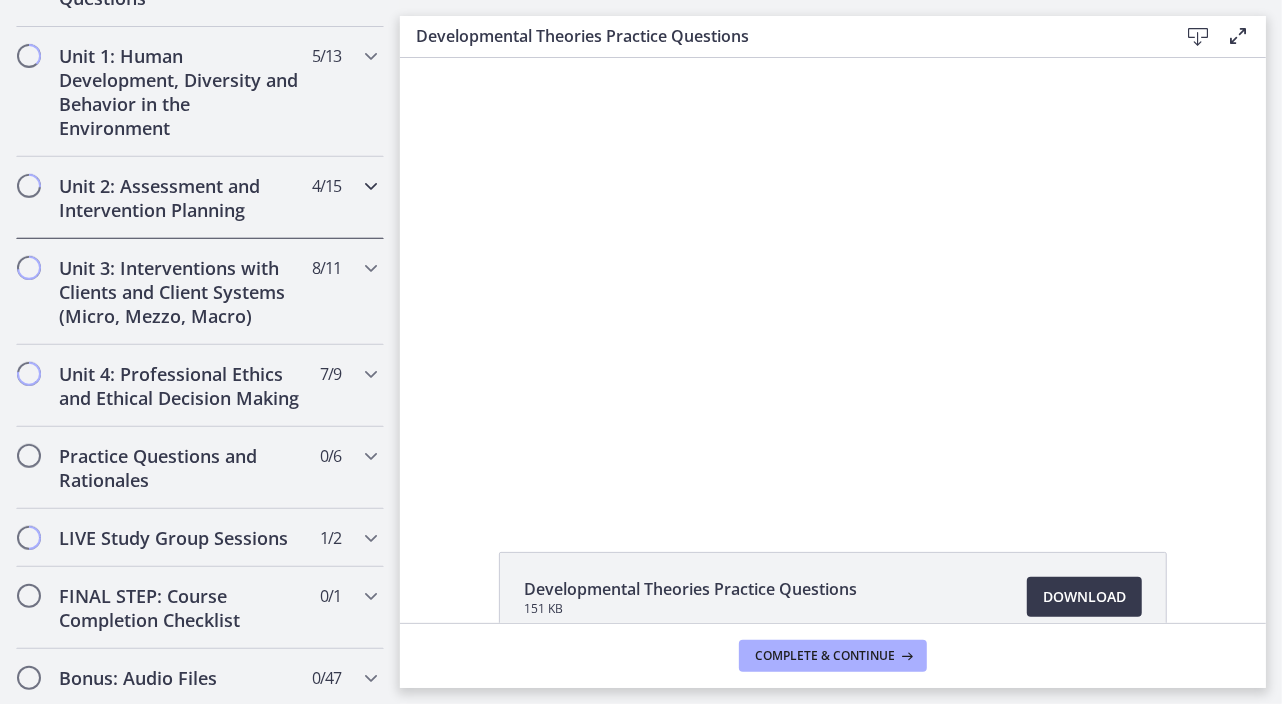 click on "Unit 2: Assessment and Intervention Planning" at bounding box center (181, 198) 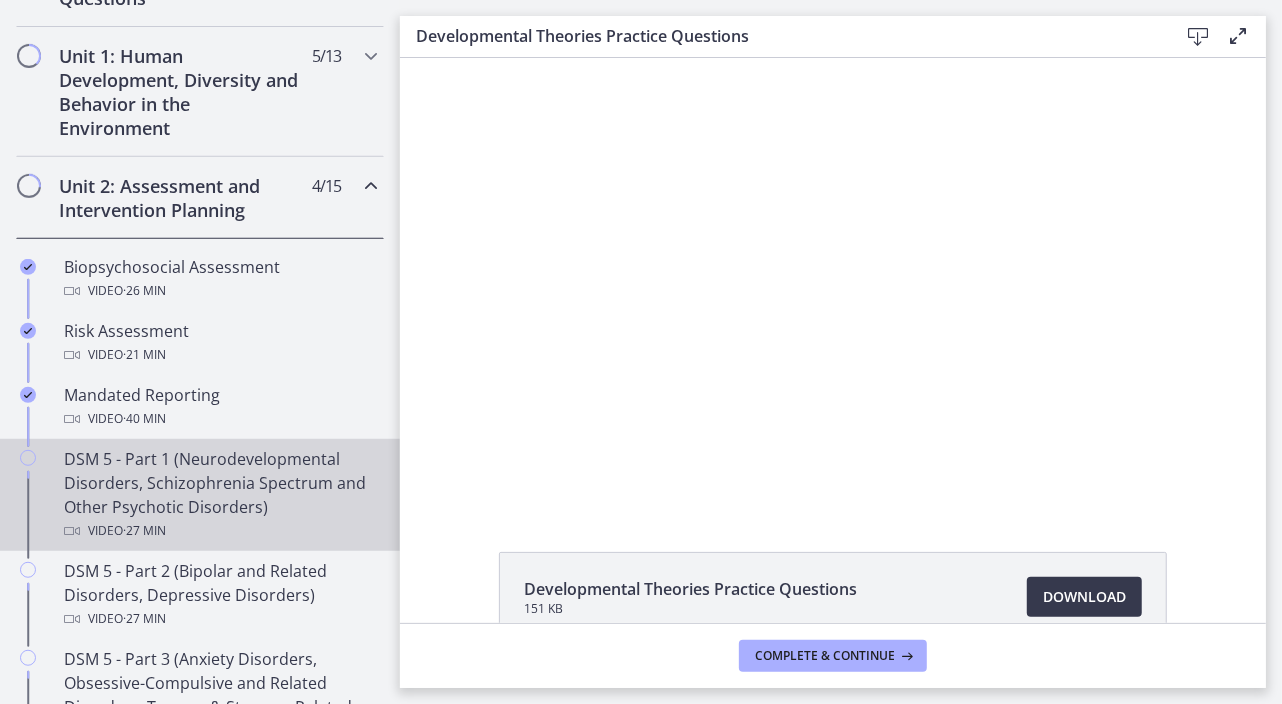click on "DSM 5 - Part 1 (Neurodevelopmental Disorders, Schizophrenia Spectrum and Other Psychotic Disorders)
Video
·  27 min" at bounding box center [220, 495] 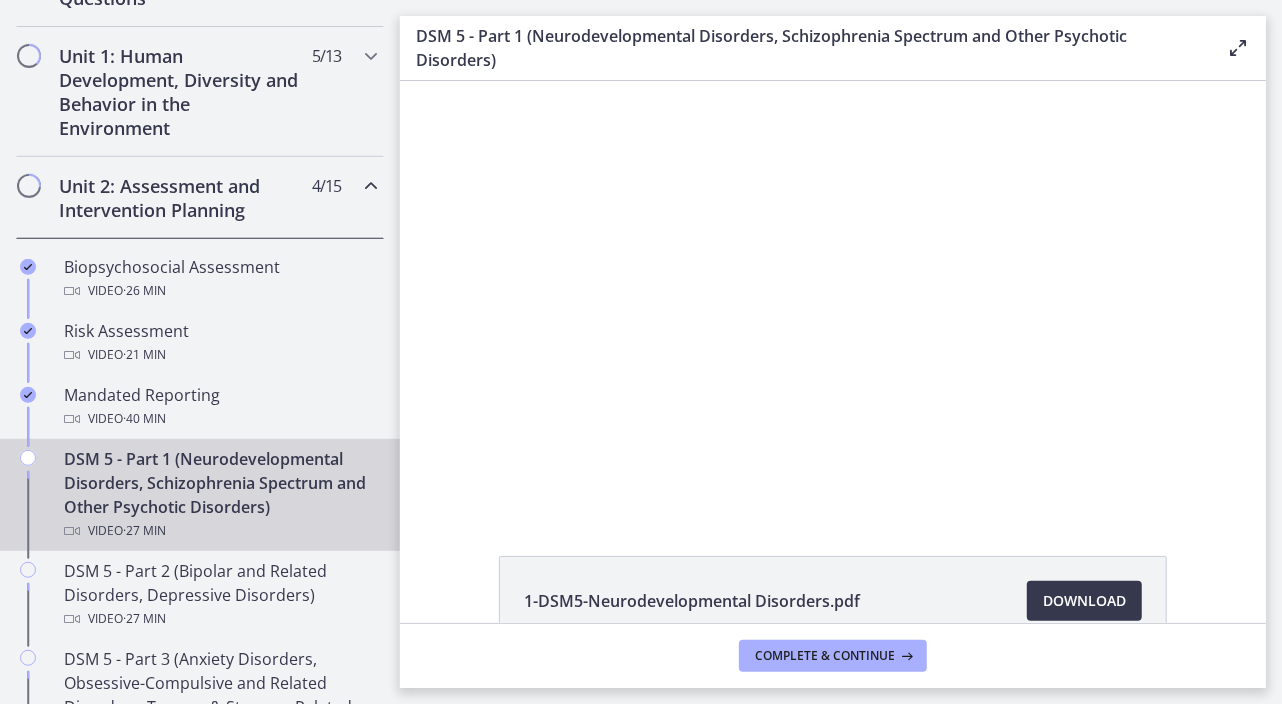 scroll, scrollTop: 0, scrollLeft: 0, axis: both 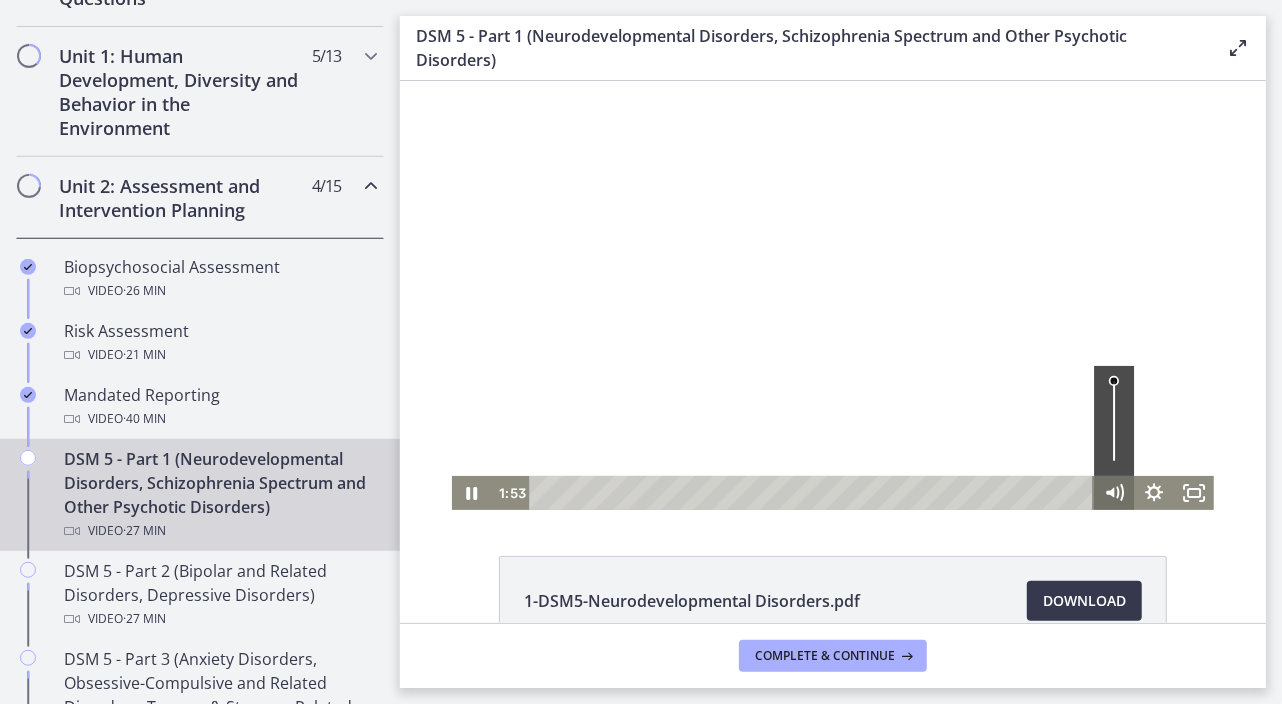 click 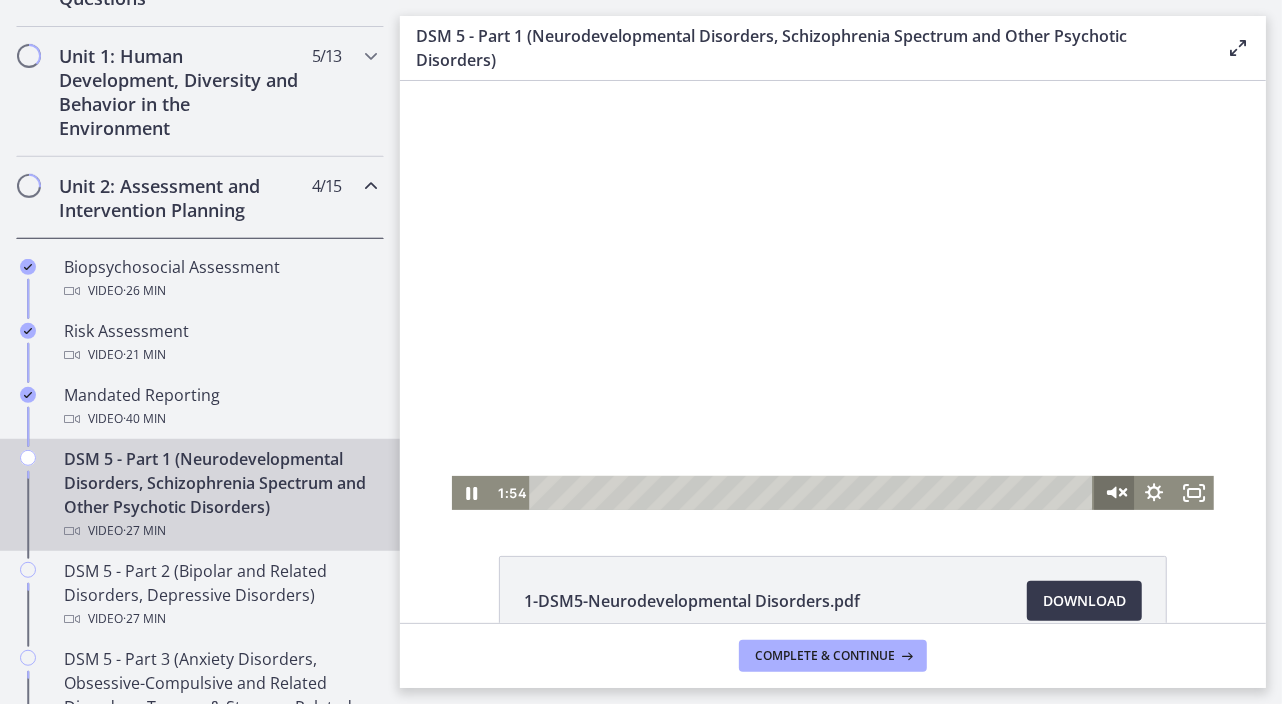 click 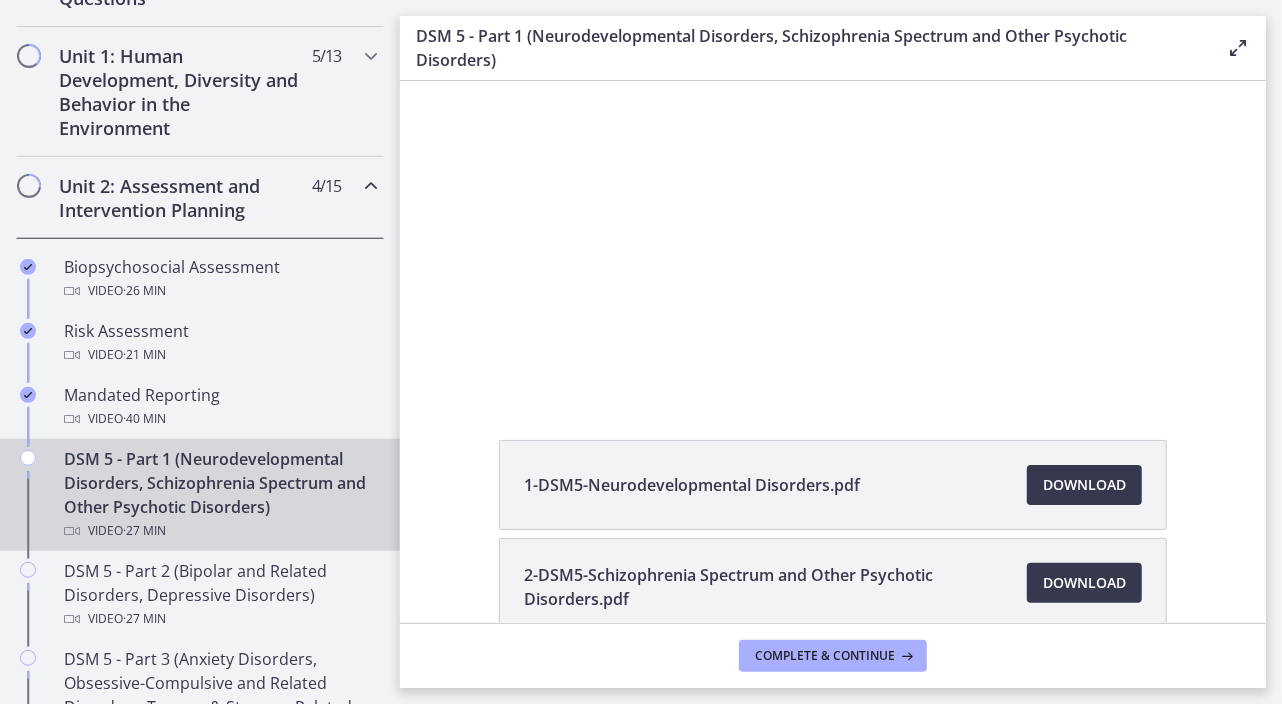 scroll, scrollTop: 200, scrollLeft: 0, axis: vertical 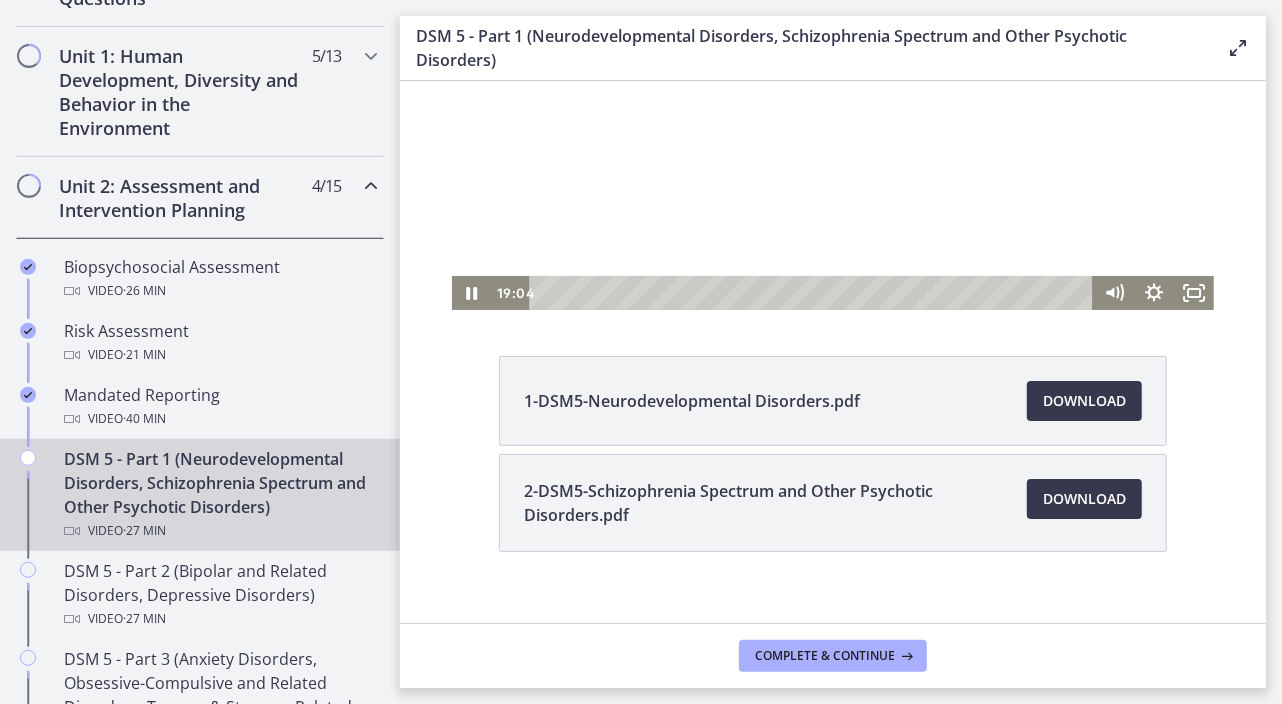 click on "Complete & continue" at bounding box center [833, 655] 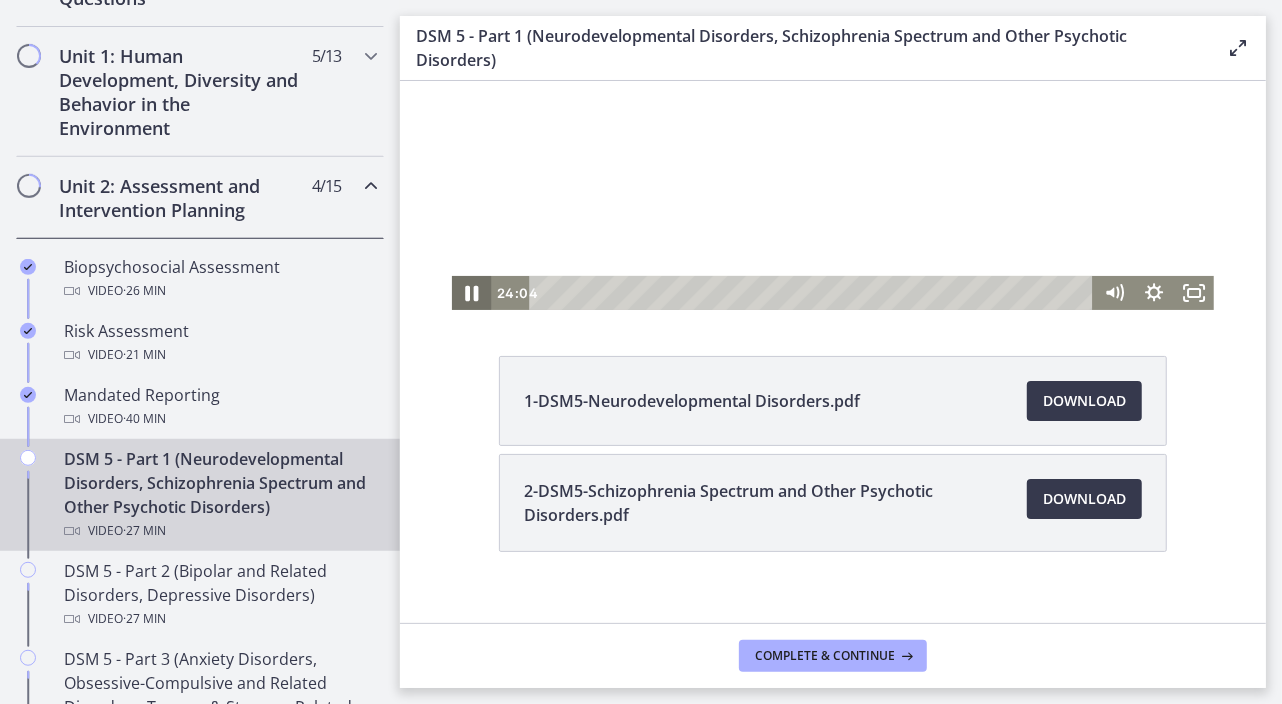 click 